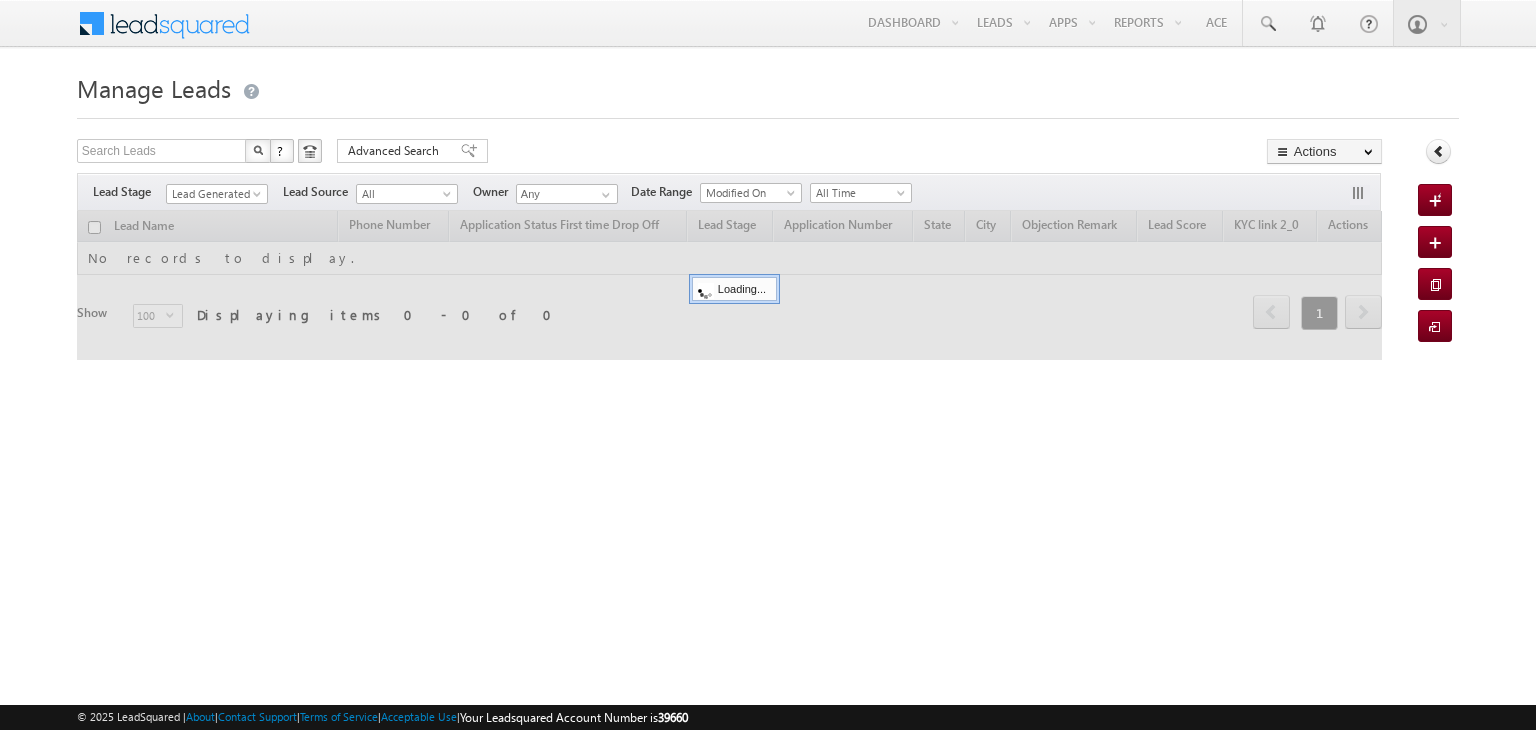 scroll, scrollTop: 0, scrollLeft: 0, axis: both 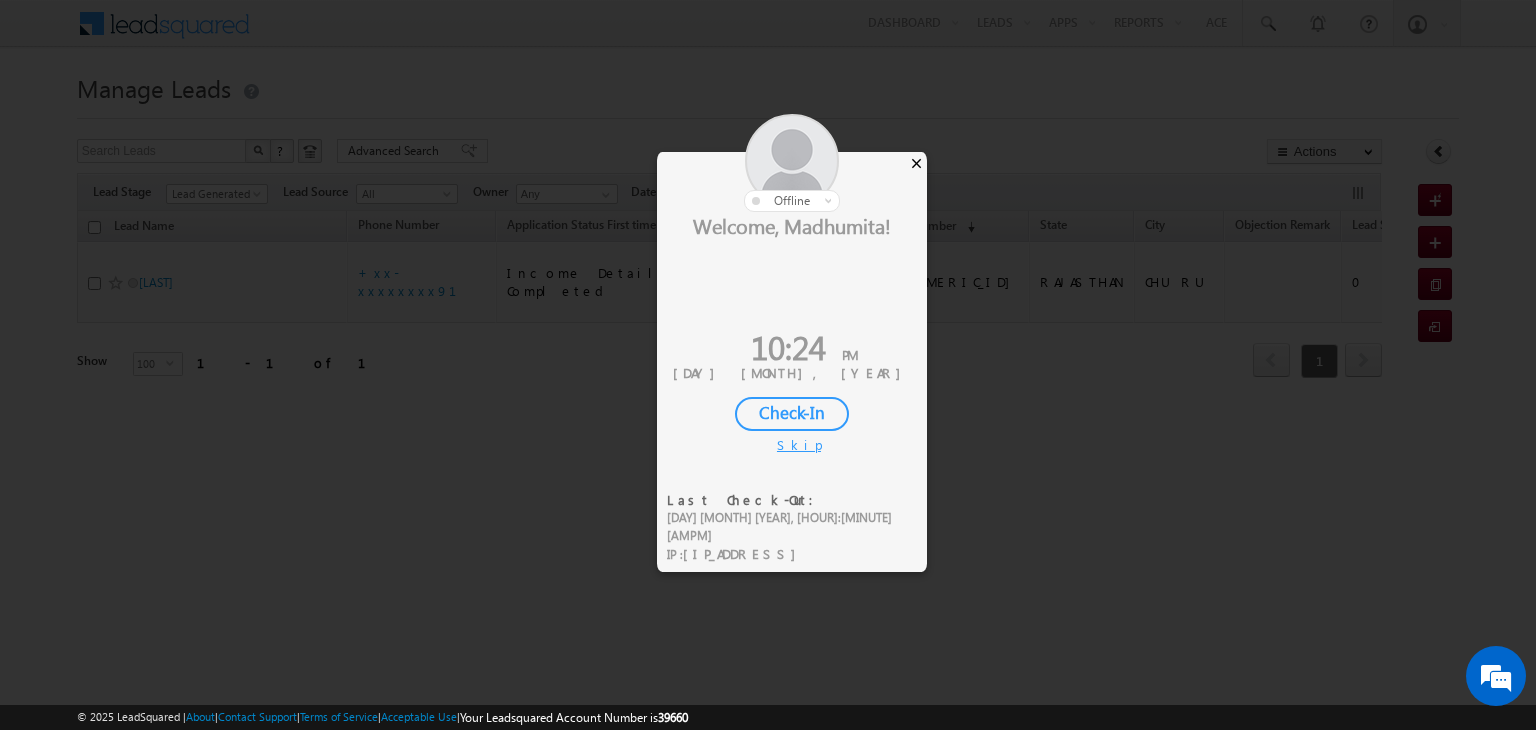 click on "×" at bounding box center (916, 163) 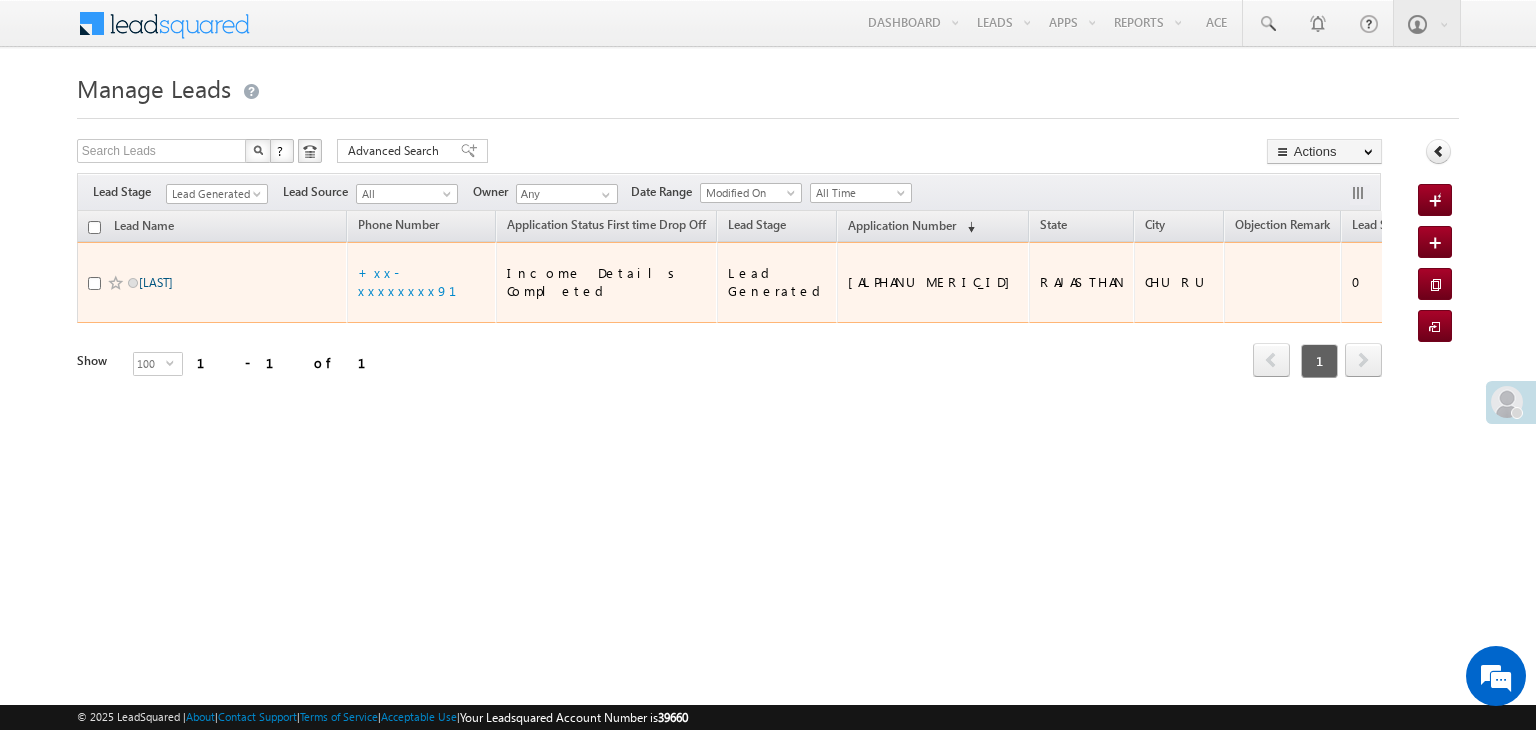 click on "Aaditya" at bounding box center [156, 282] 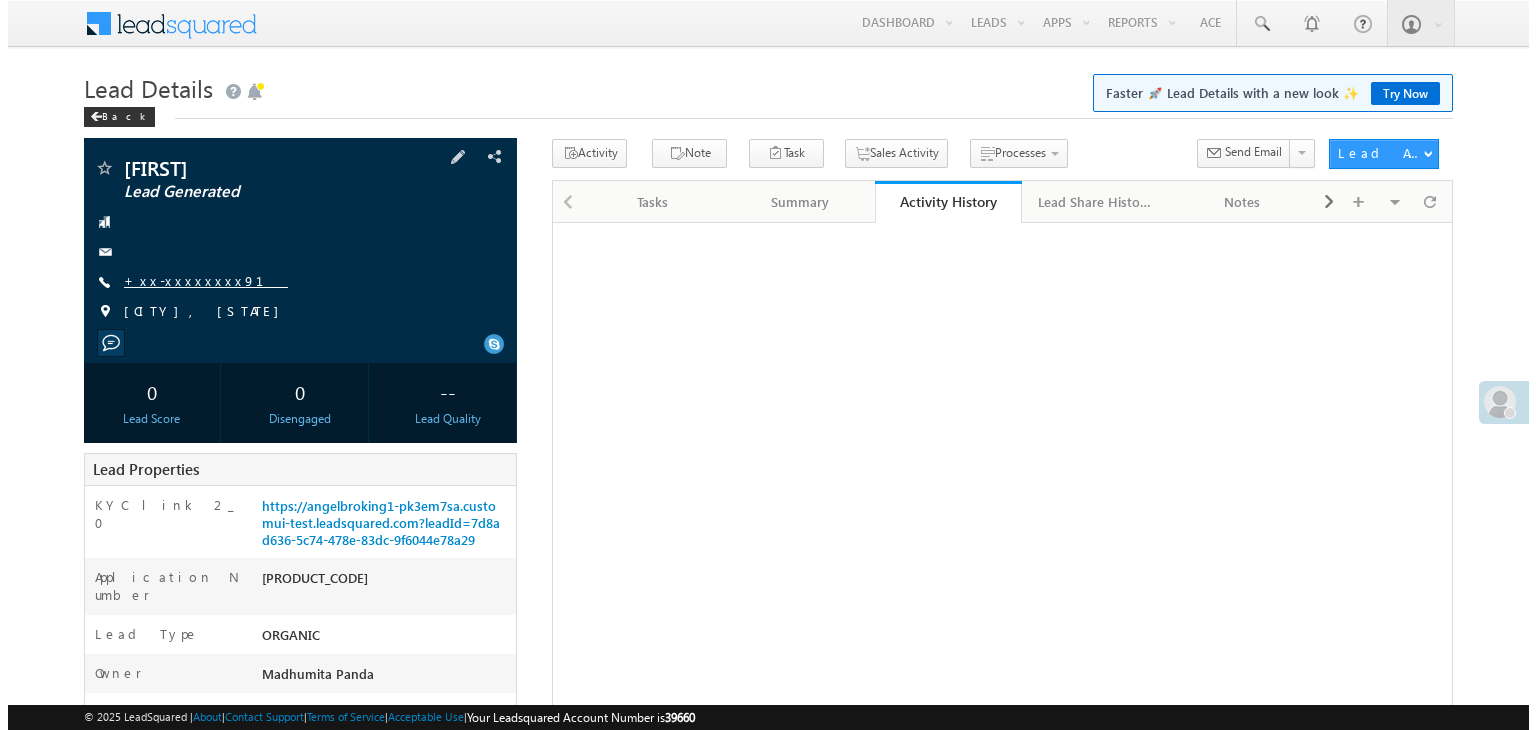 scroll, scrollTop: 0, scrollLeft: 0, axis: both 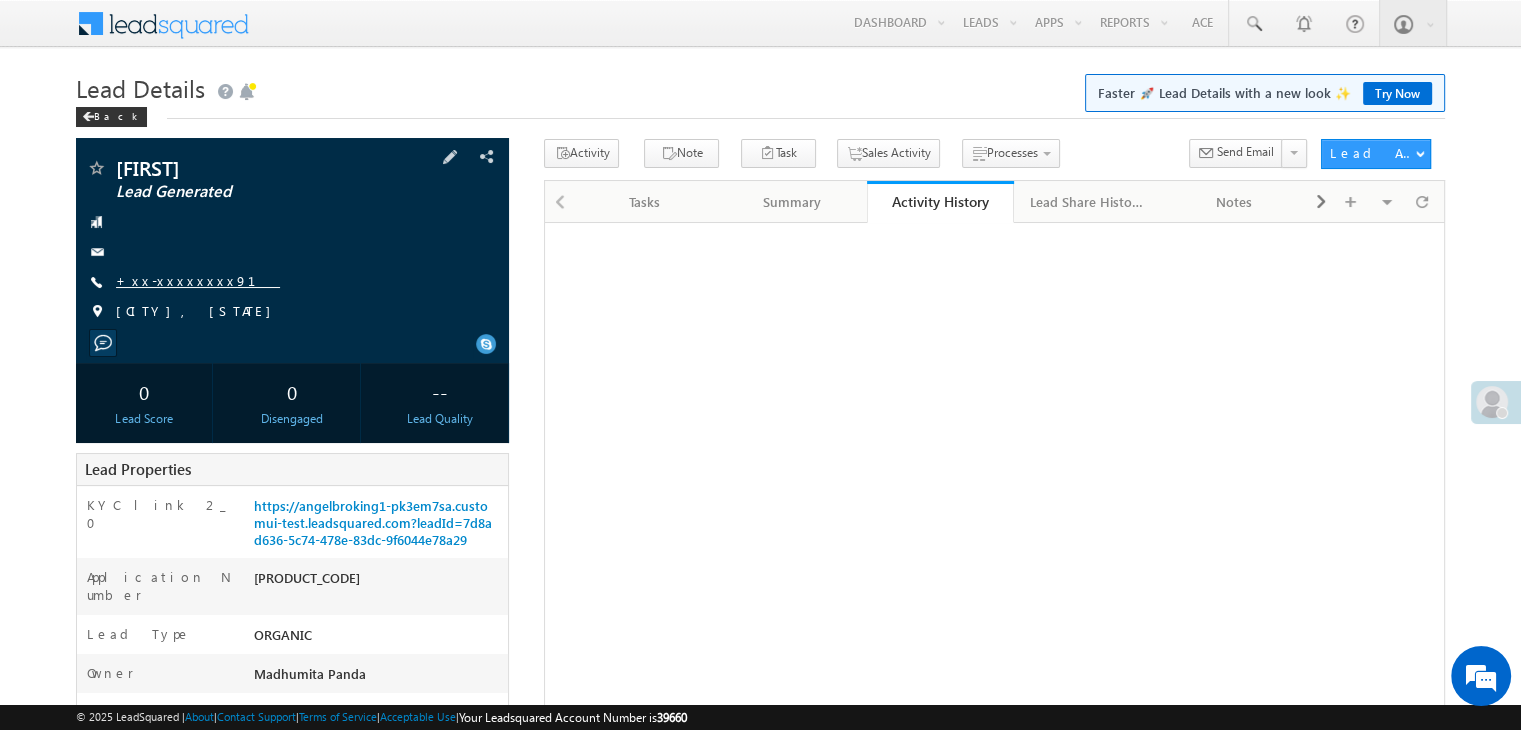 click on "+xx-xxxxxxxx91" at bounding box center (198, 280) 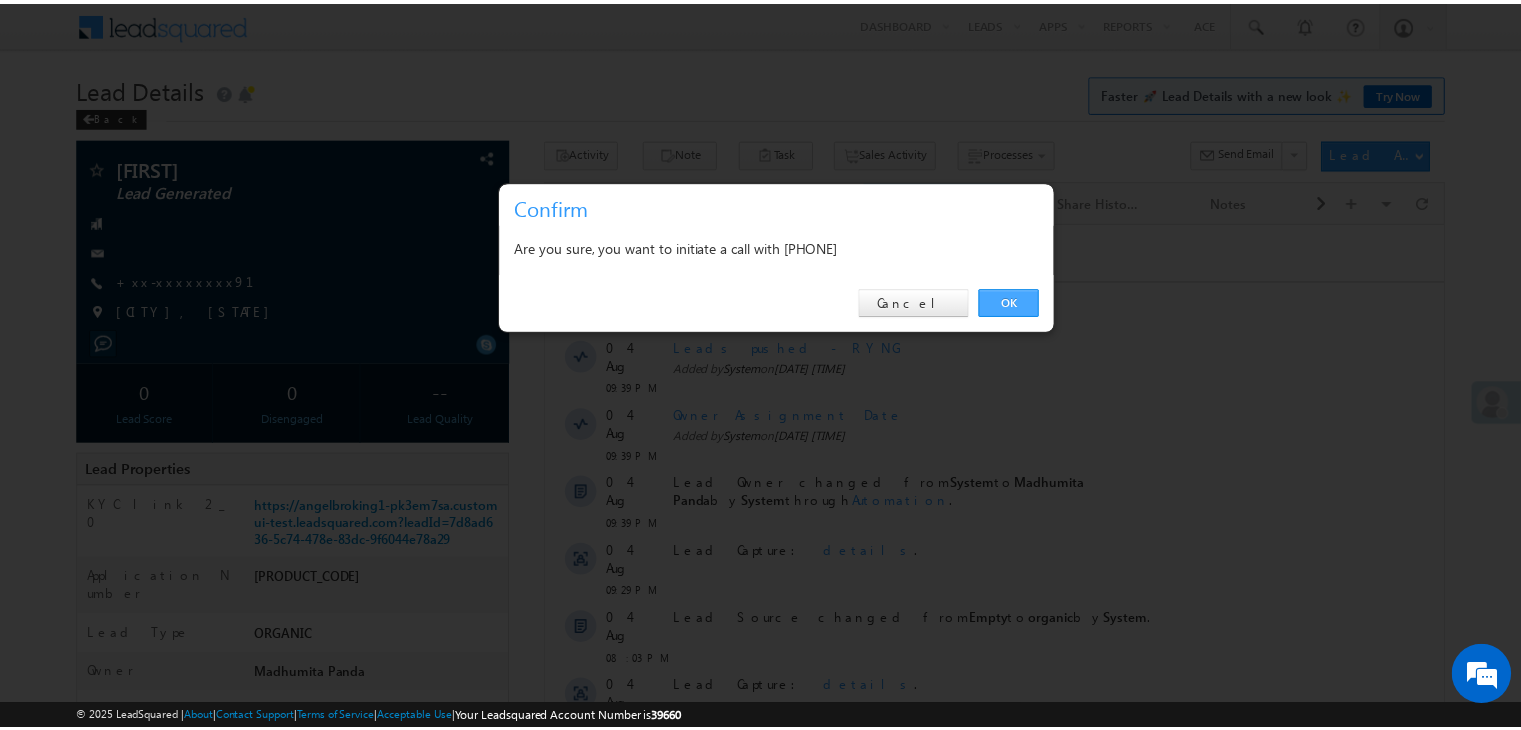 scroll, scrollTop: 0, scrollLeft: 0, axis: both 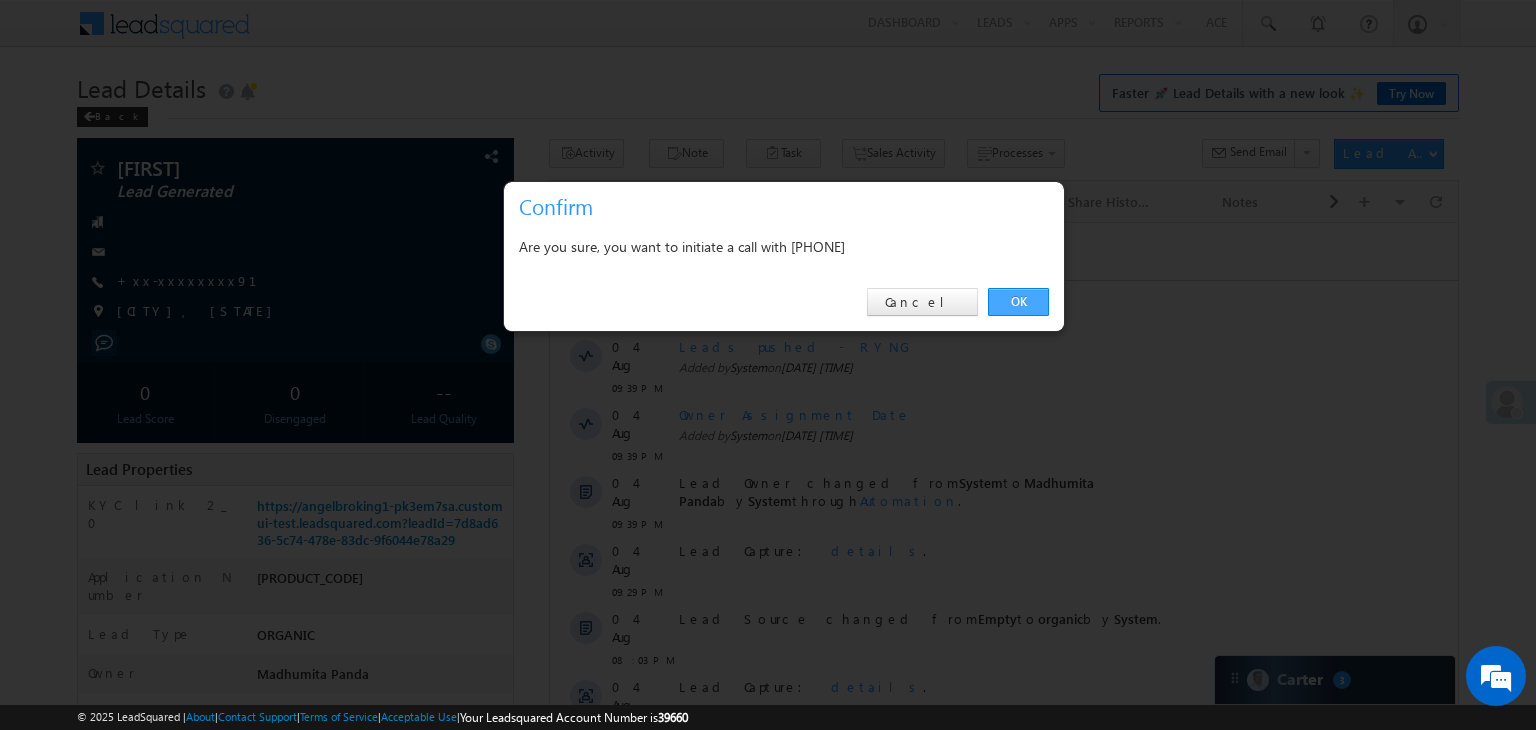 click on "OK" at bounding box center [1018, 302] 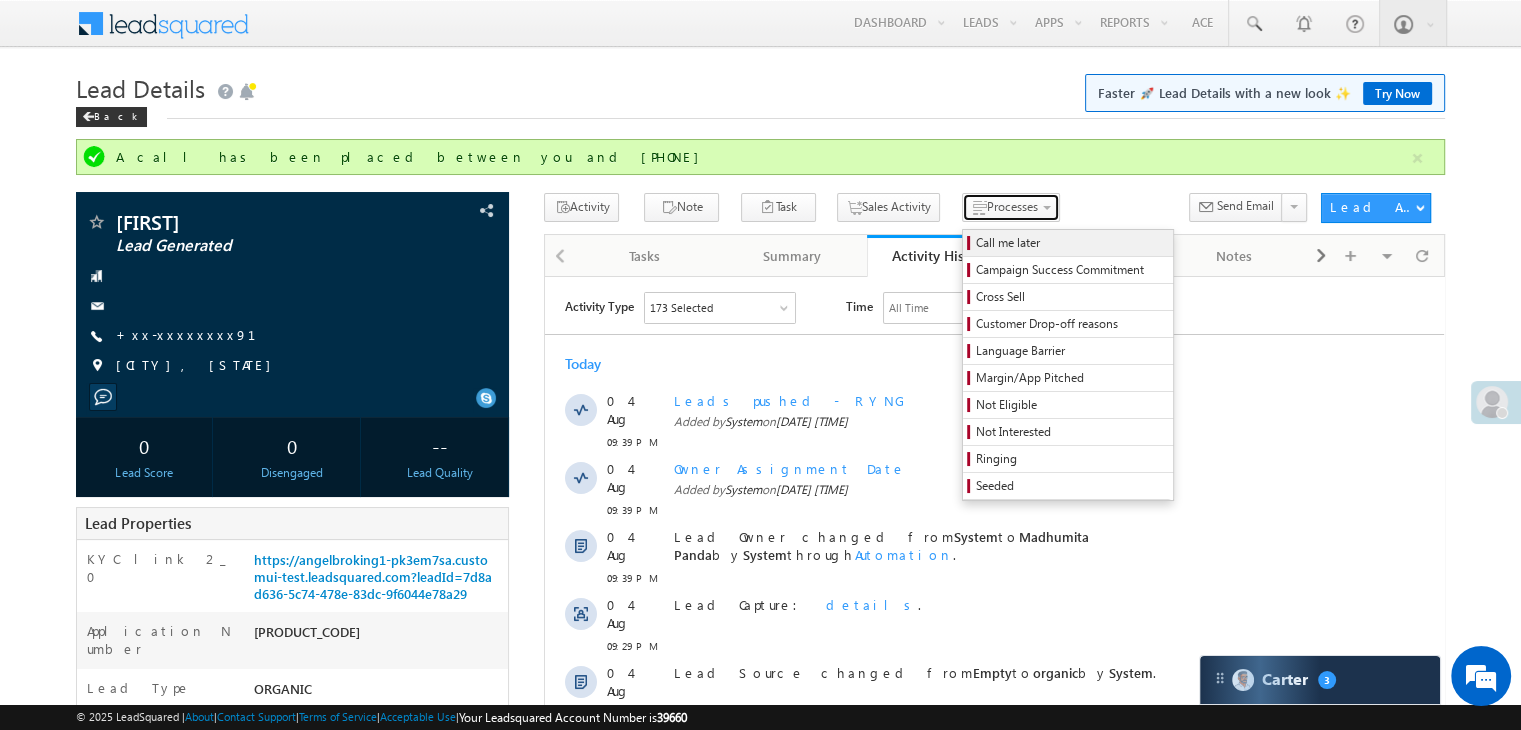 click on "Processes" at bounding box center [1011, 207] 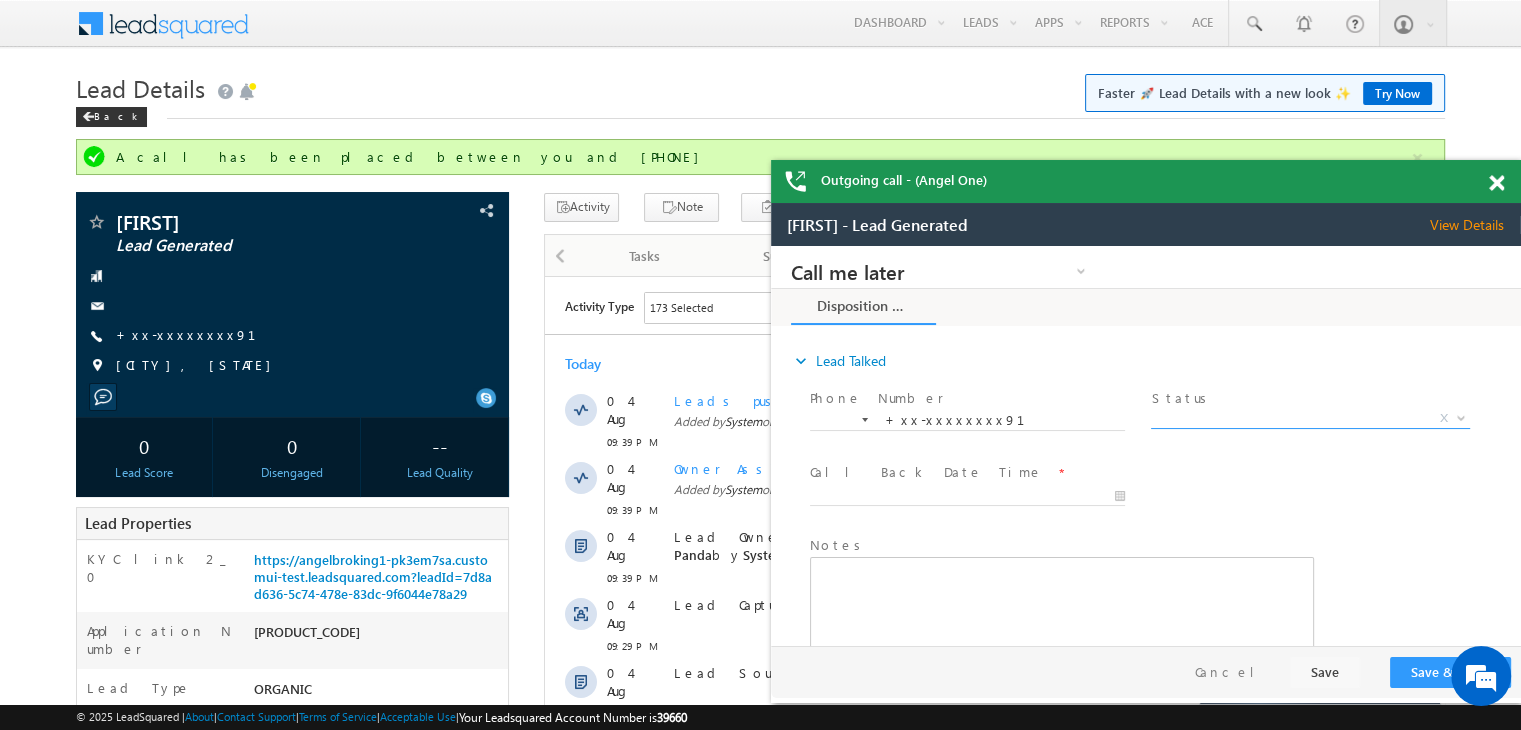 scroll, scrollTop: 0, scrollLeft: 0, axis: both 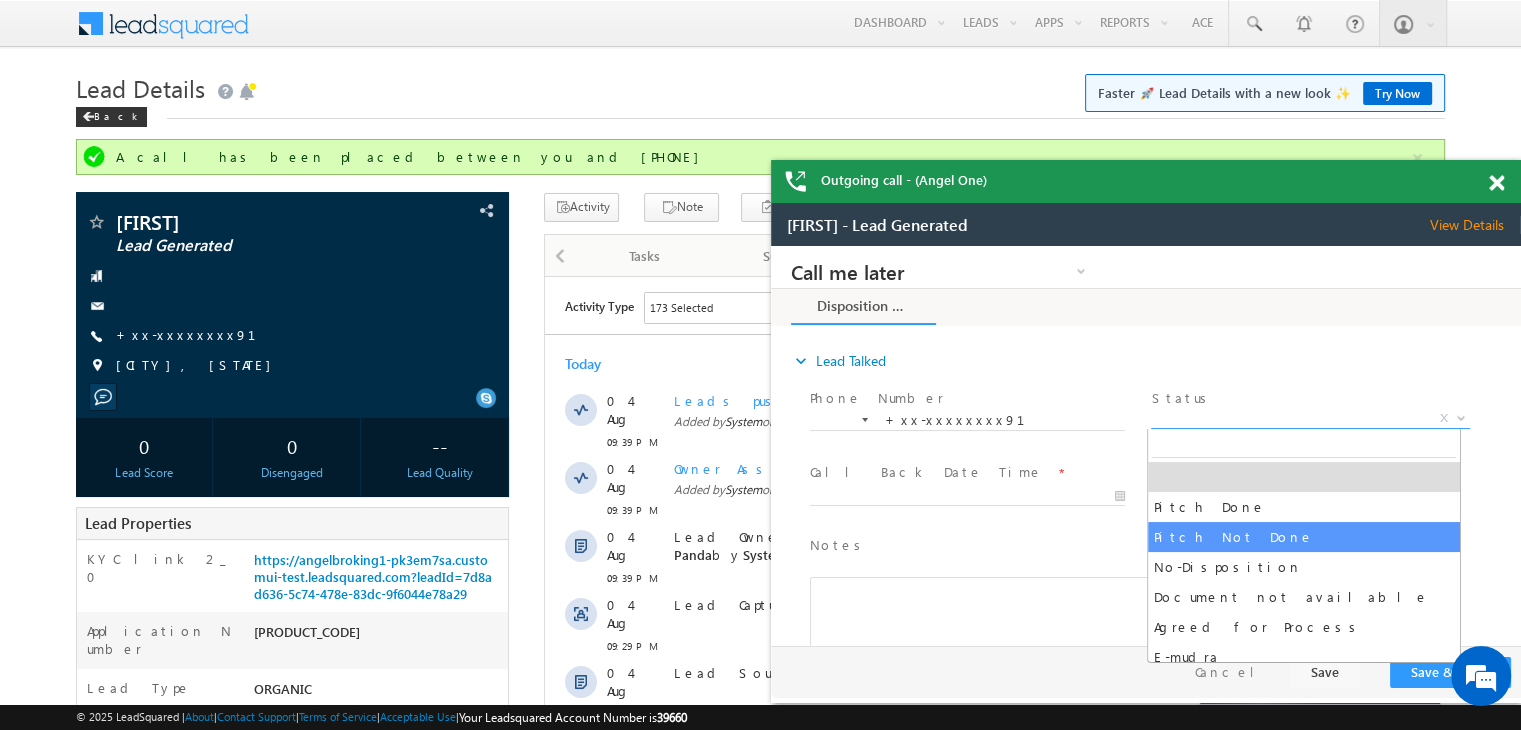 select on "Pitch Not Done" 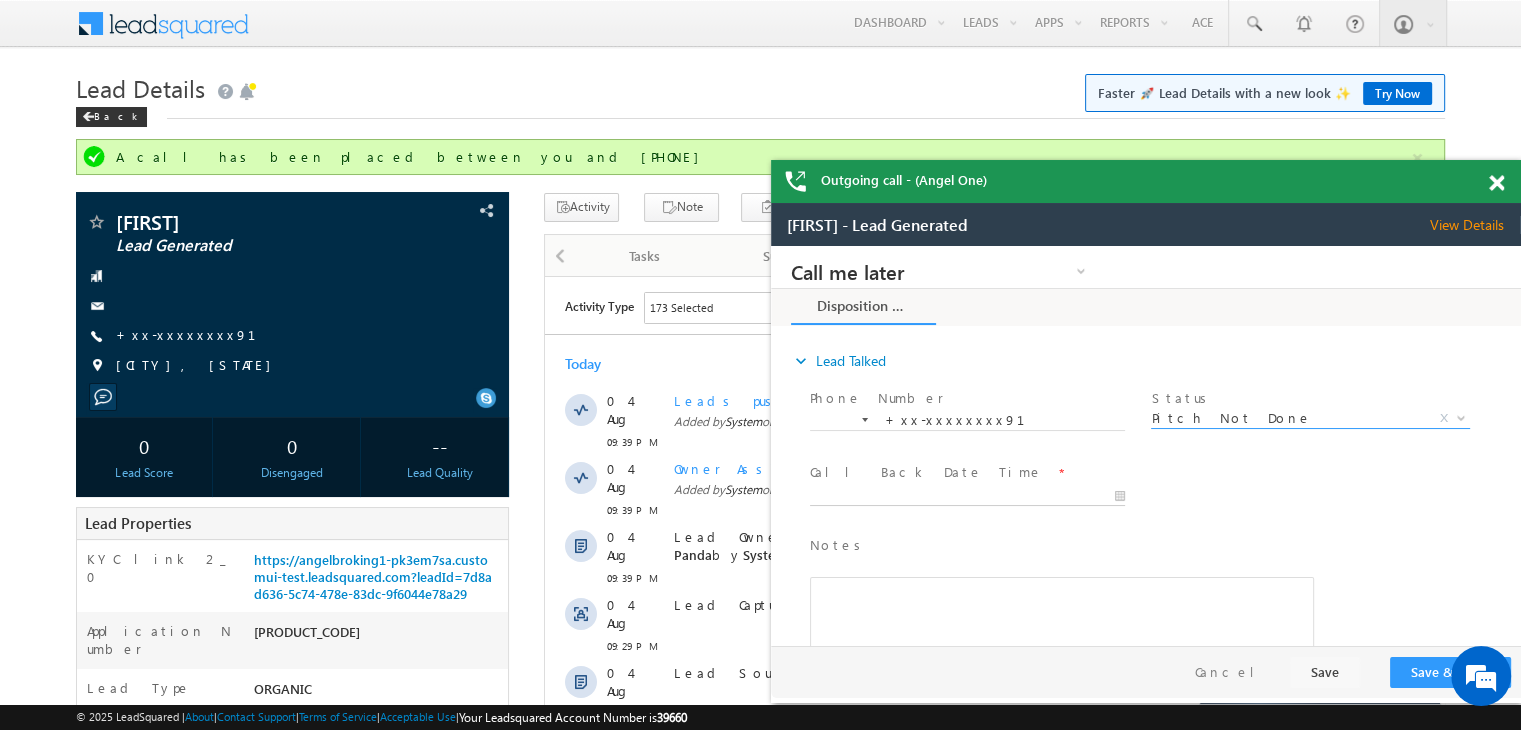 type on "08/04/25 10:24 PM" 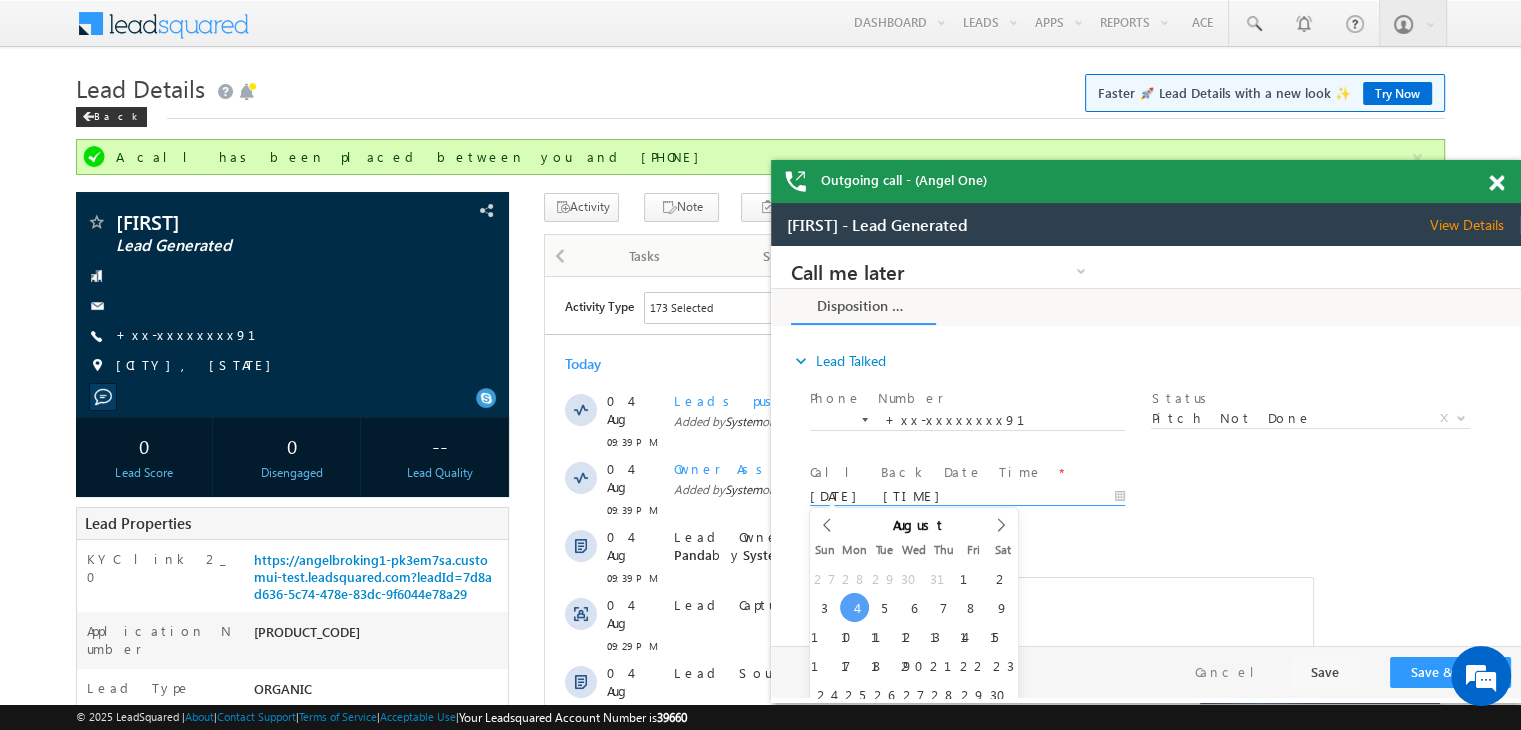 click on "08/04/25 10:24 PM" at bounding box center (967, 497) 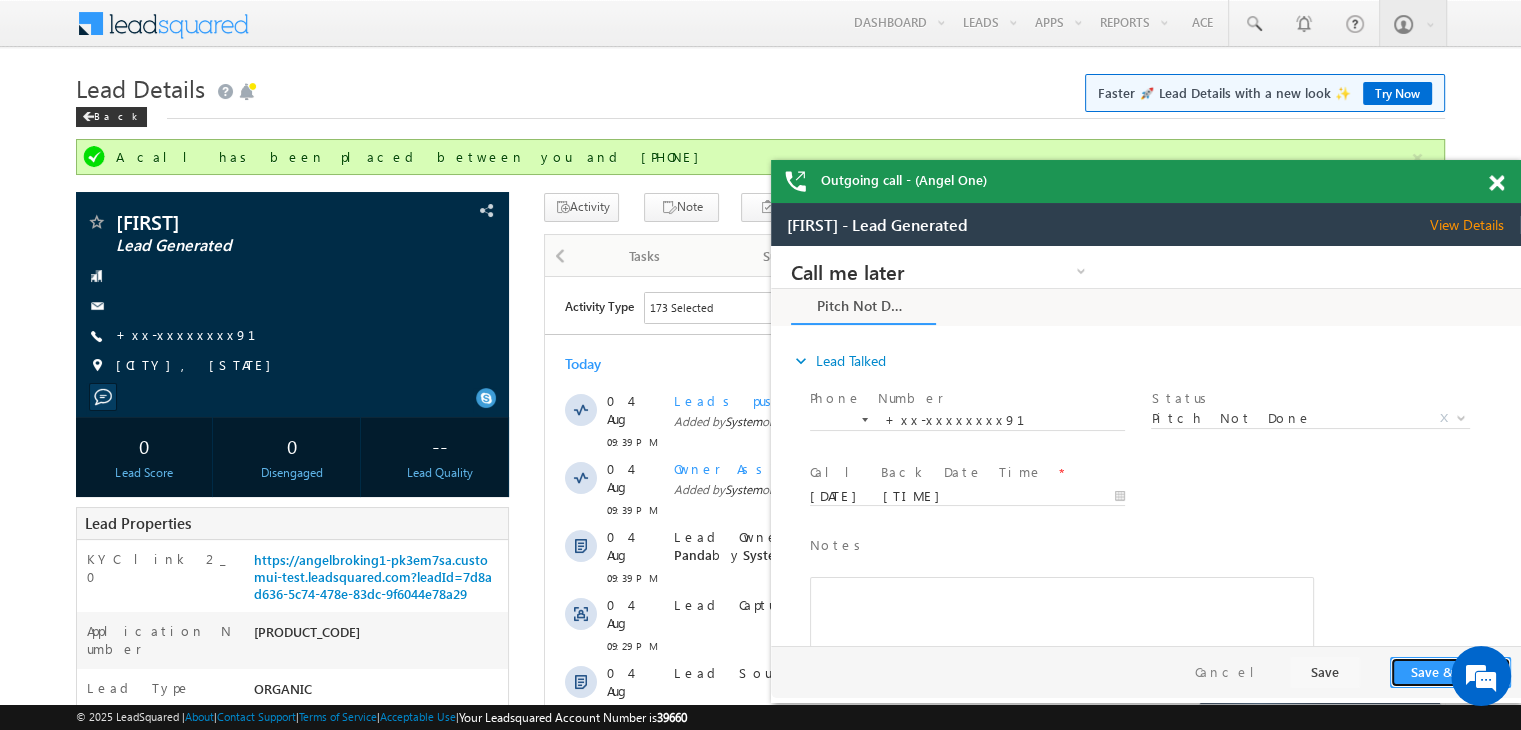 click on "Save & Close" at bounding box center (1450, 672) 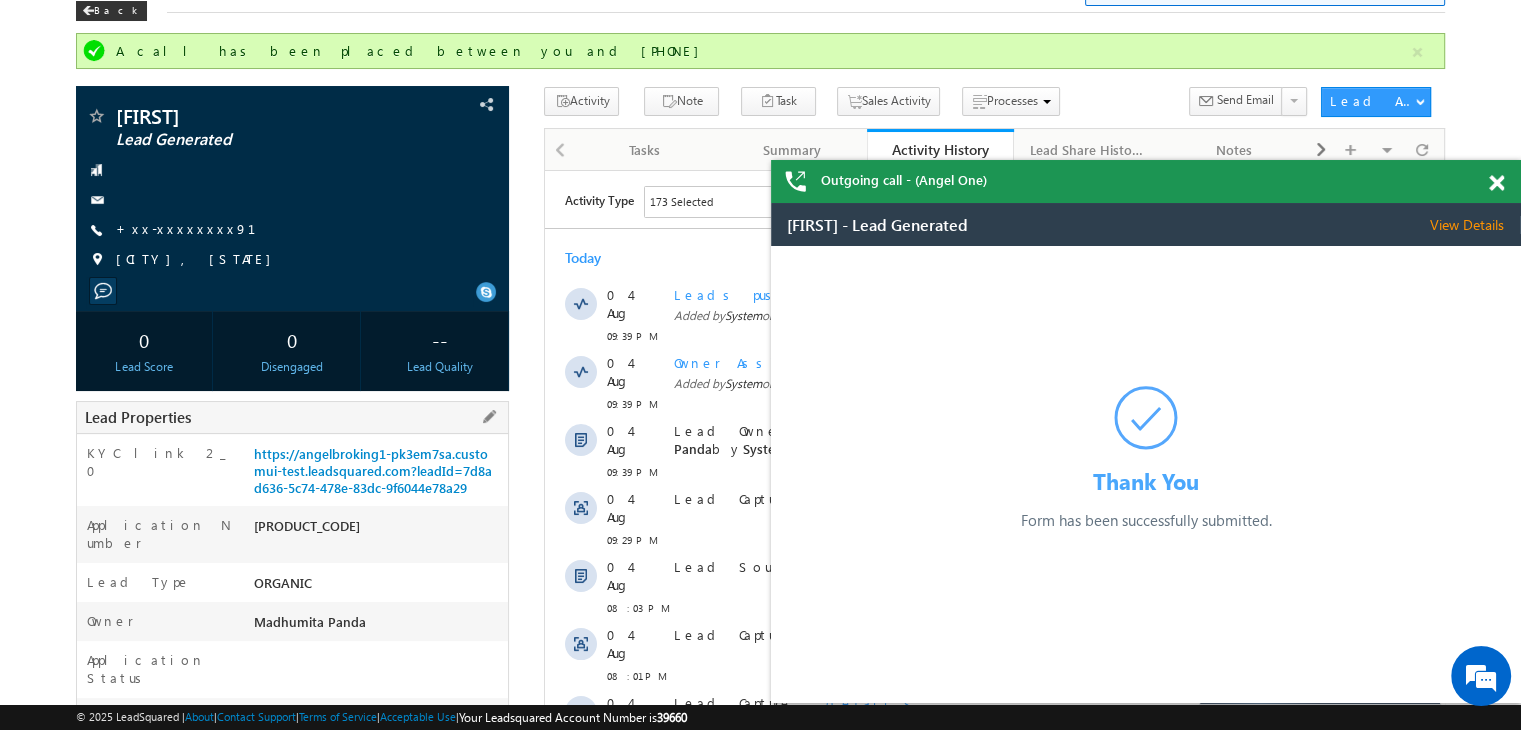 scroll, scrollTop: 300, scrollLeft: 0, axis: vertical 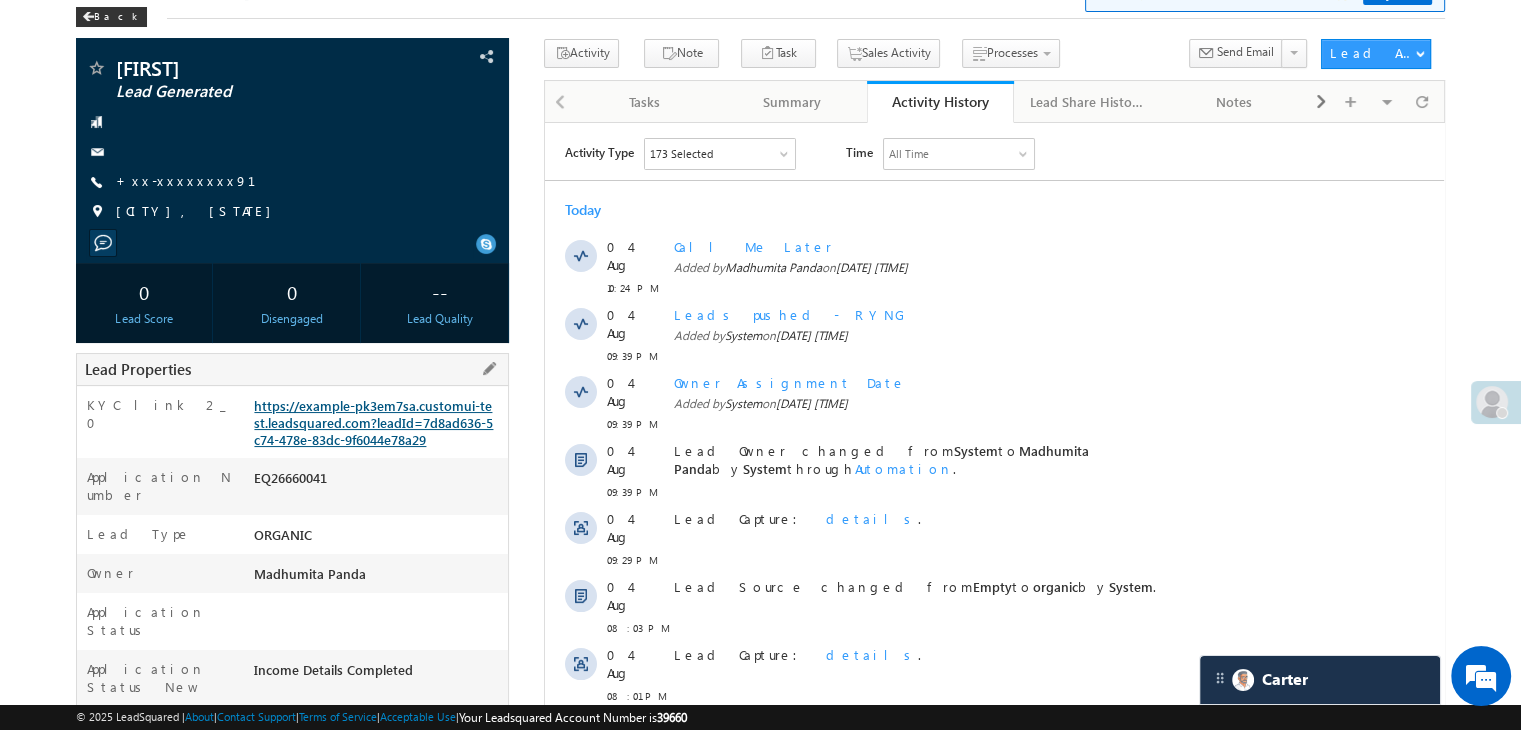 click on "https://angelbroking1-pk3em7sa.customui-test.leadsquared.com?leadId=7d8ad636-5c74-478e-83dc-9f6044e78a29" at bounding box center (373, 422) 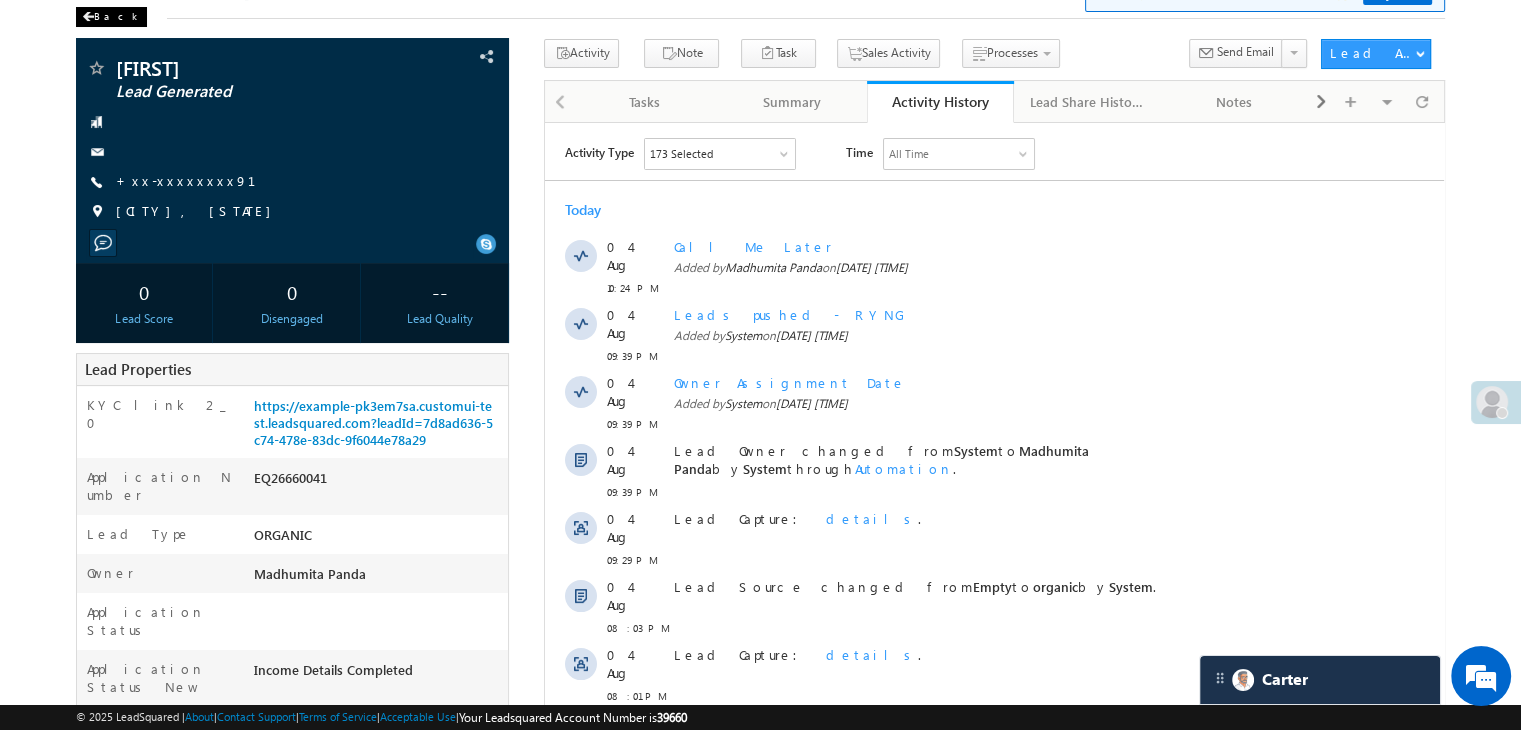 click on "Back" at bounding box center (111, 17) 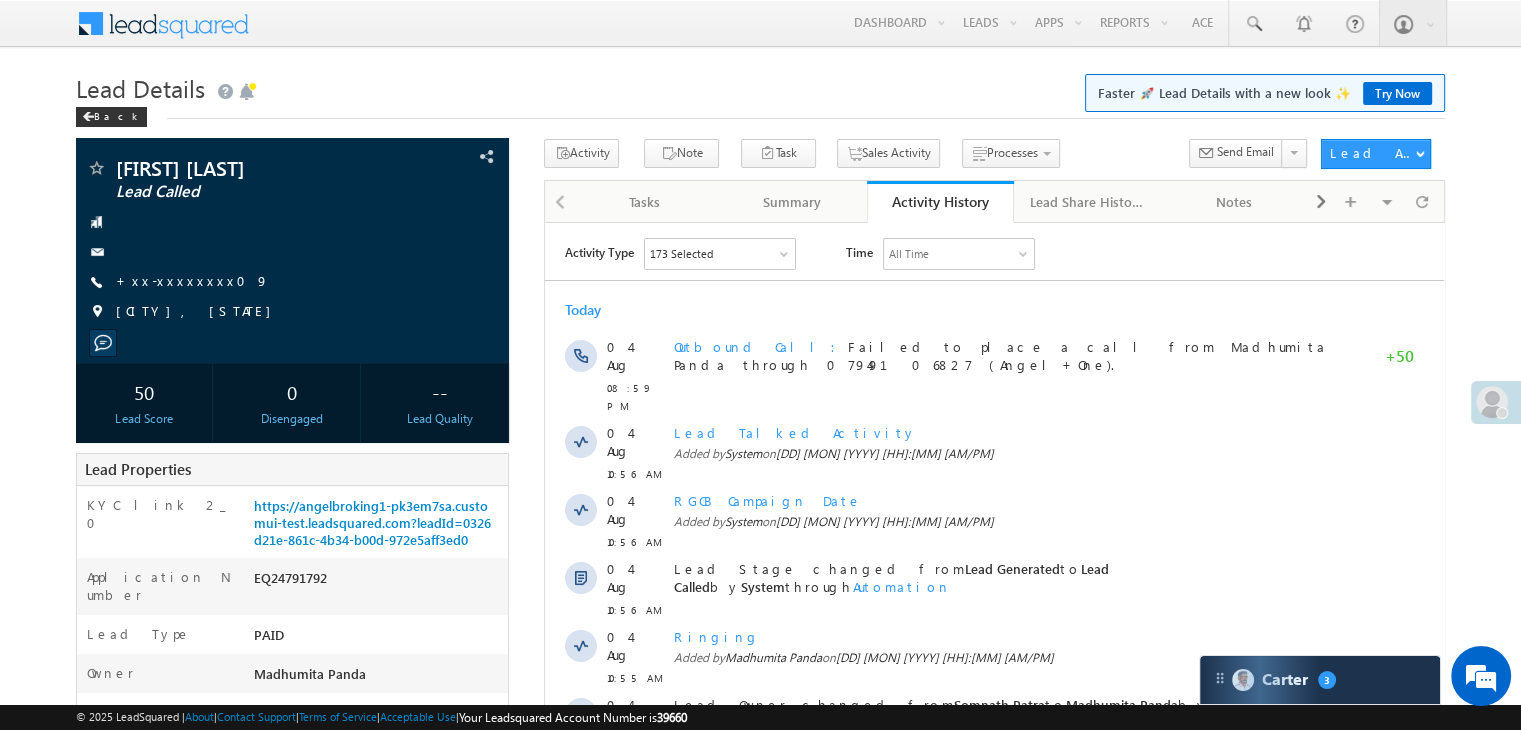 scroll, scrollTop: 0, scrollLeft: 0, axis: both 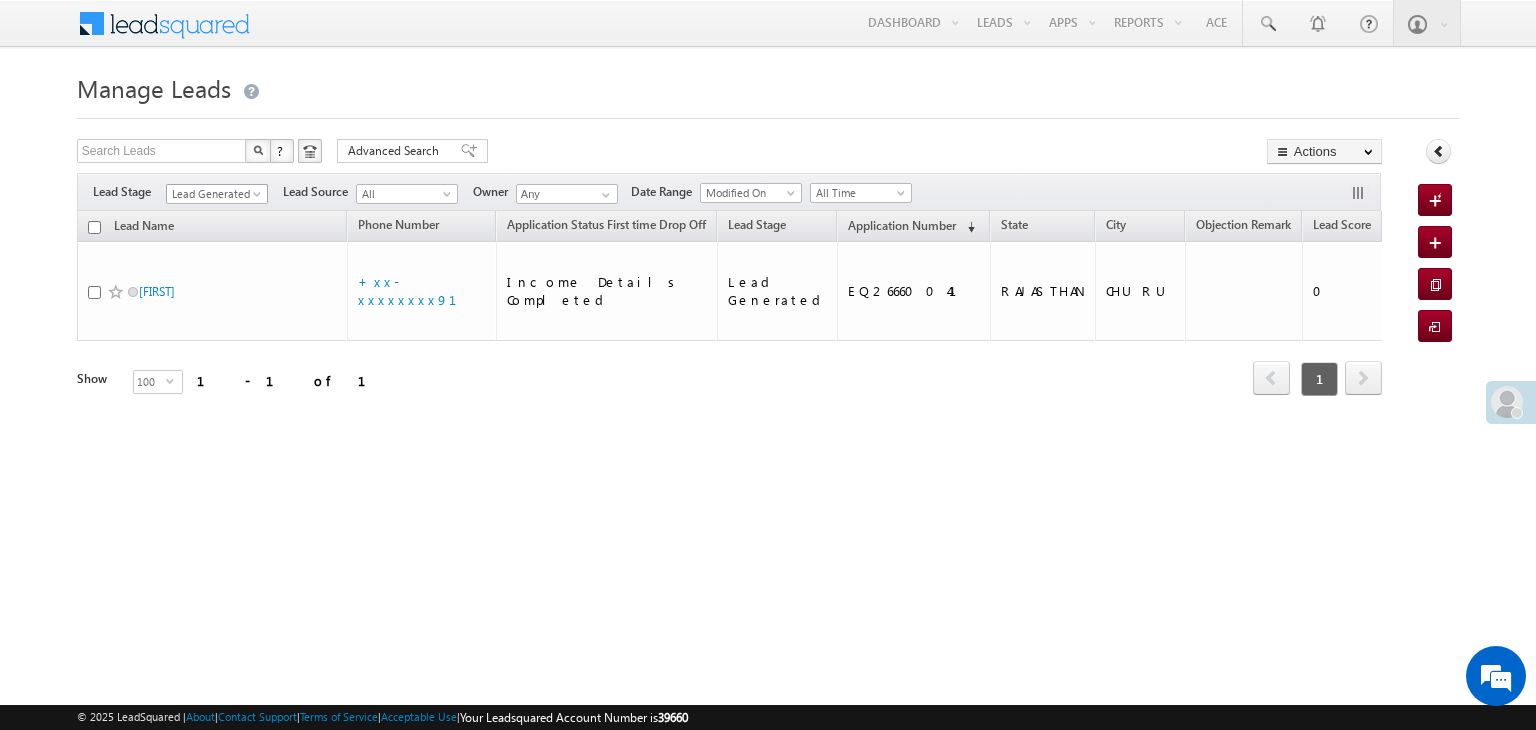 click at bounding box center [259, 198] 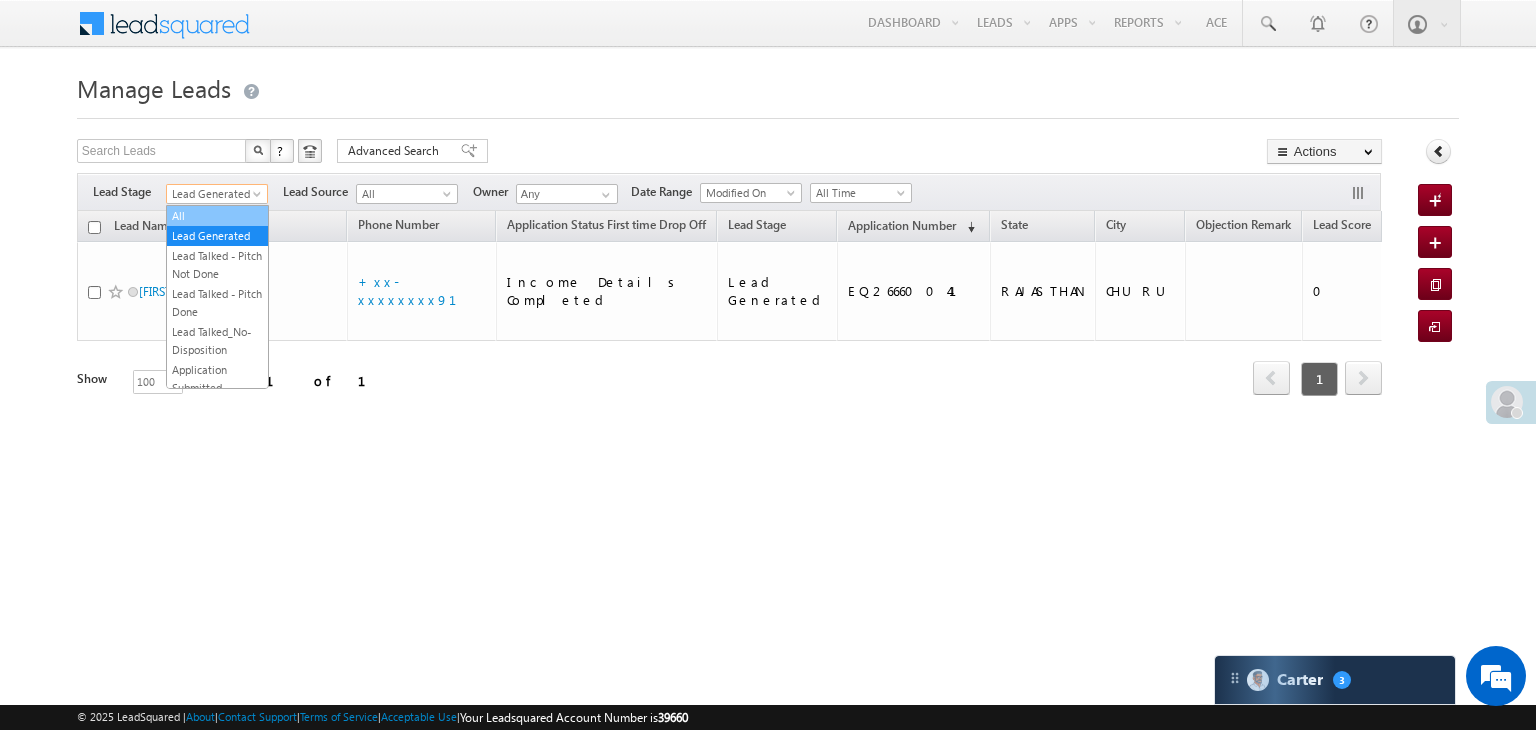 click on "All" at bounding box center (217, 216) 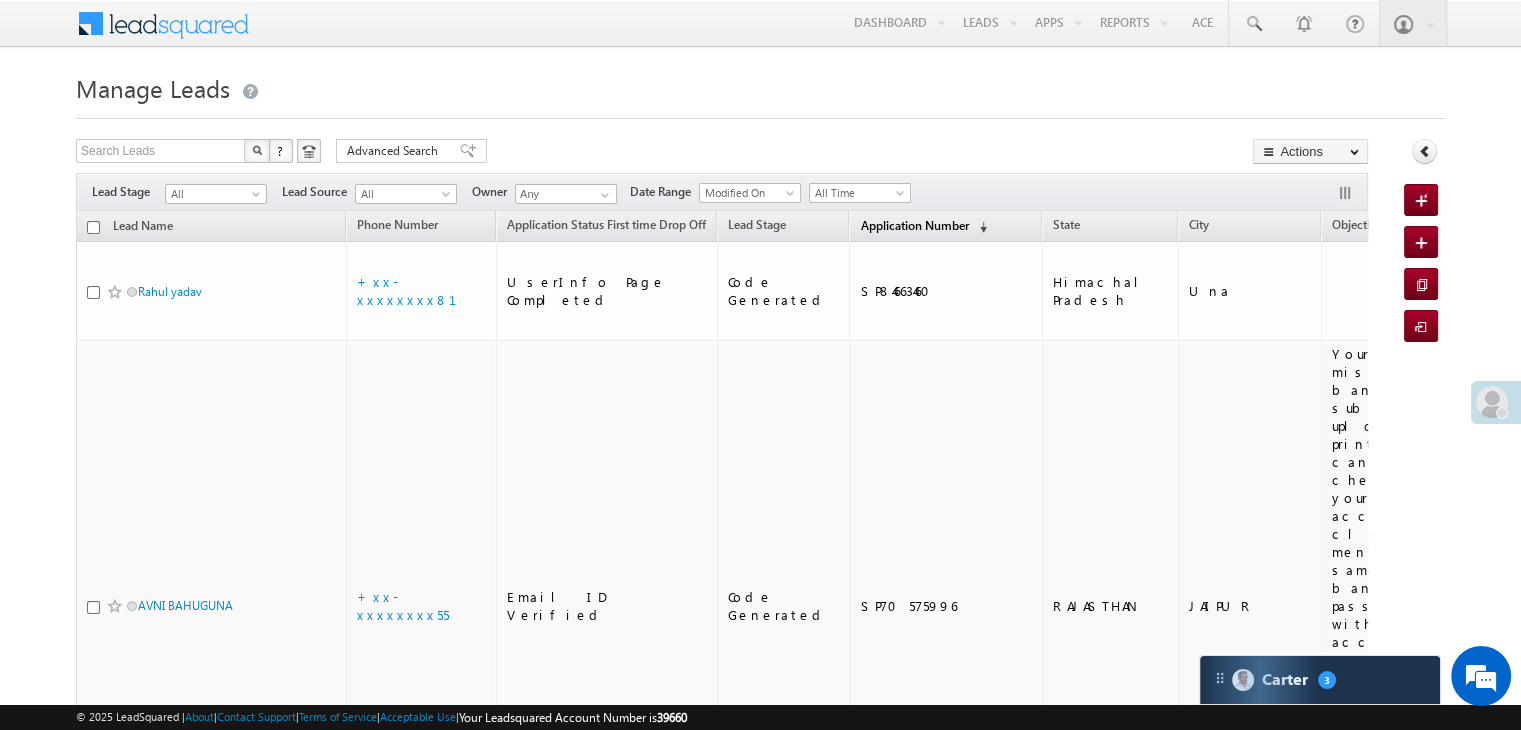click on "Application Number" at bounding box center (914, 225) 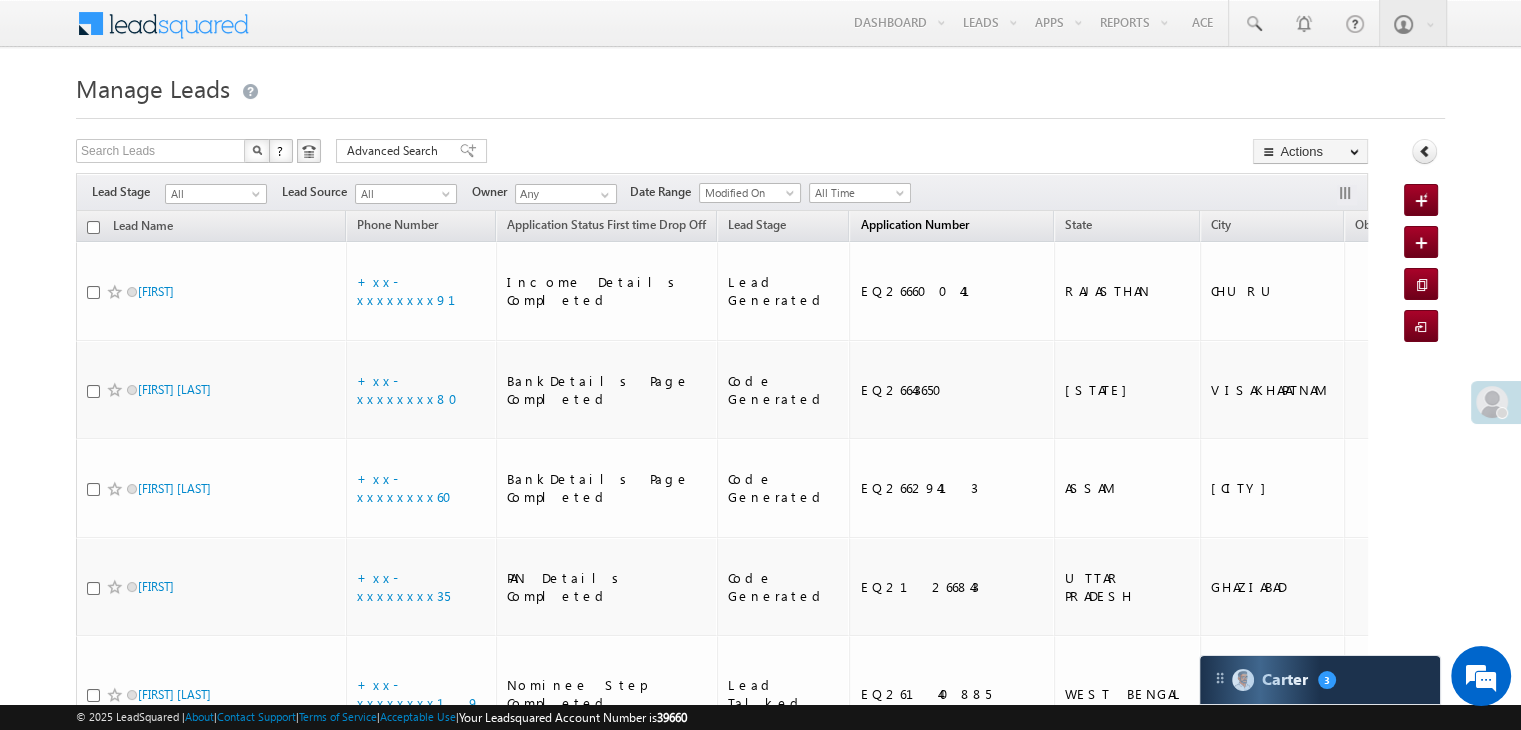 scroll, scrollTop: 0, scrollLeft: 0, axis: both 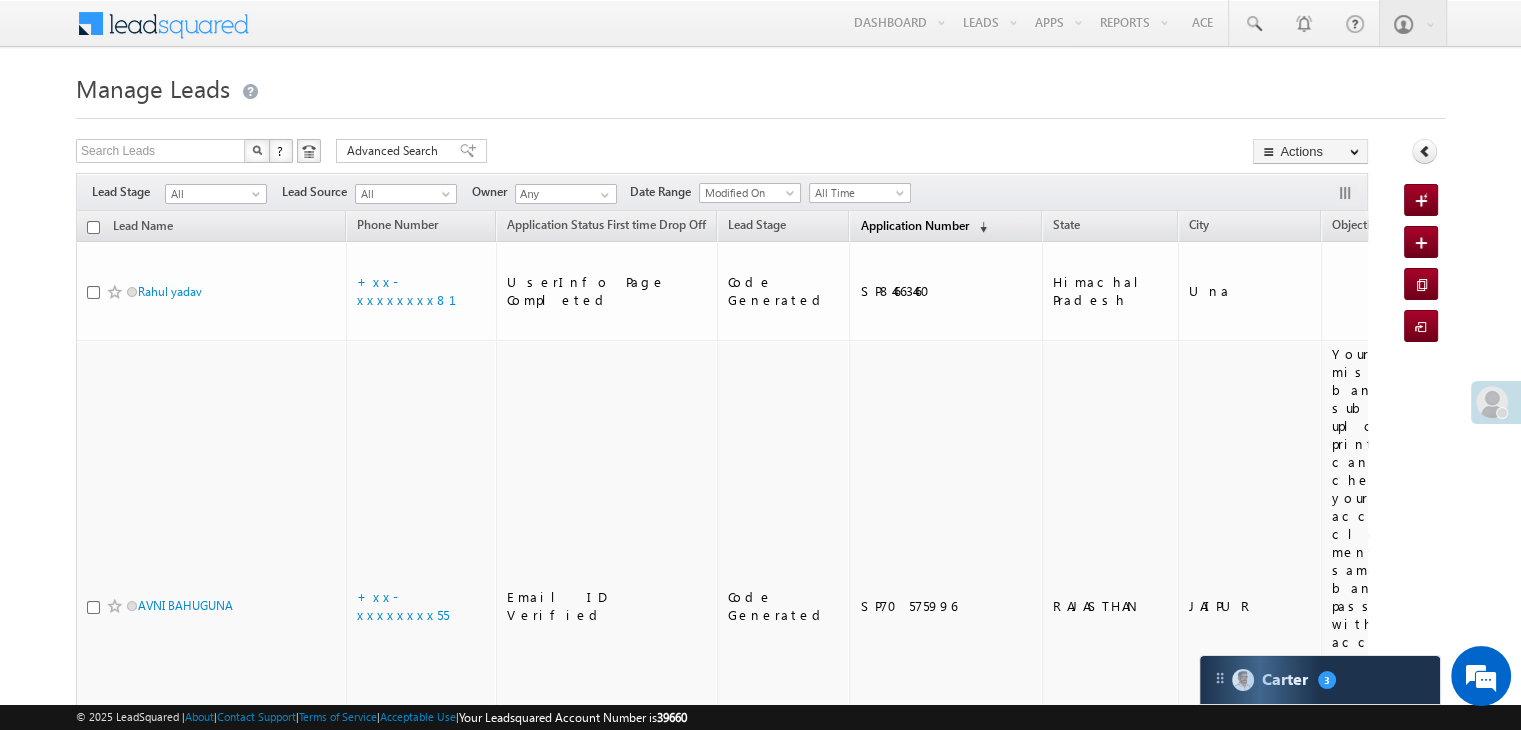 click on "Application Number" at bounding box center [914, 225] 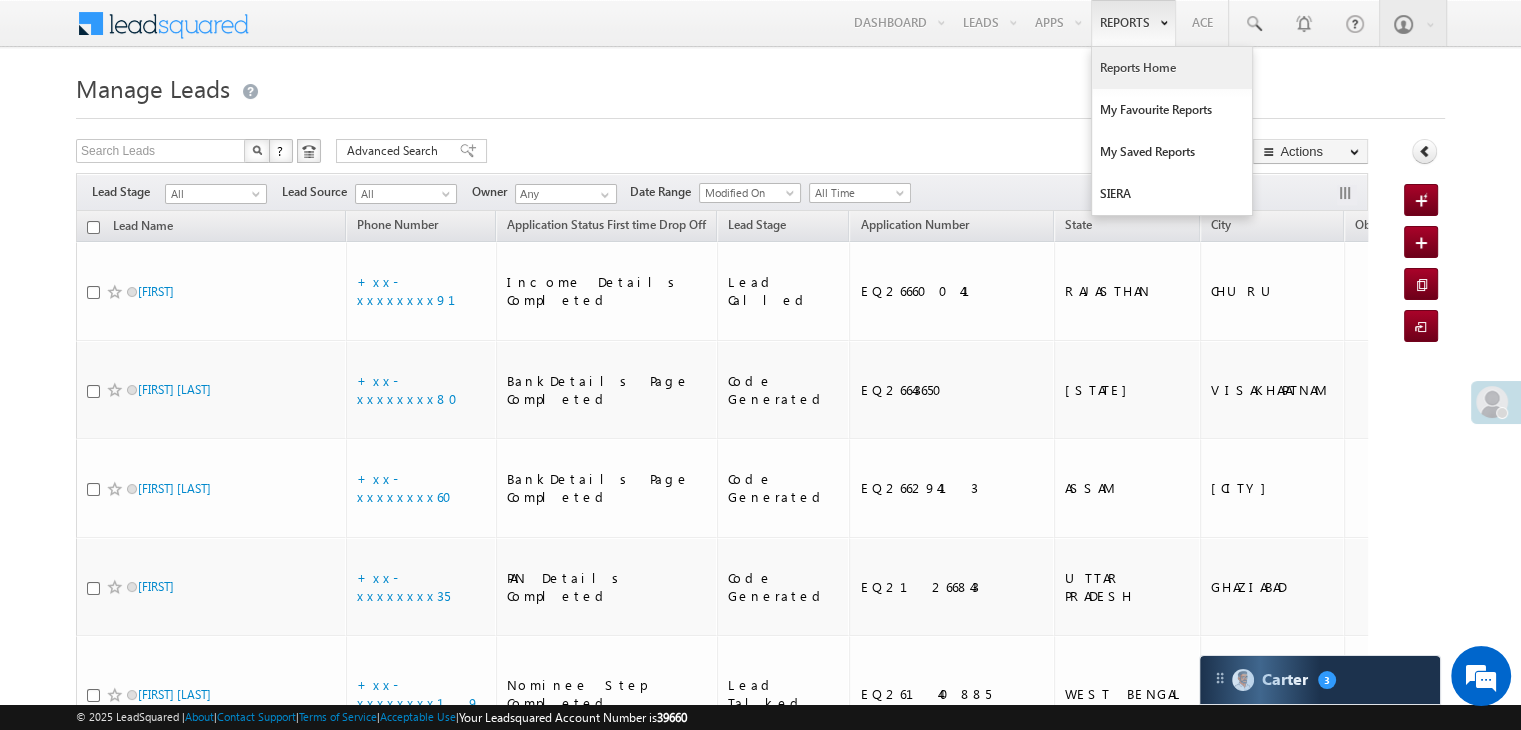 click on "Reports Home" at bounding box center (1172, 68) 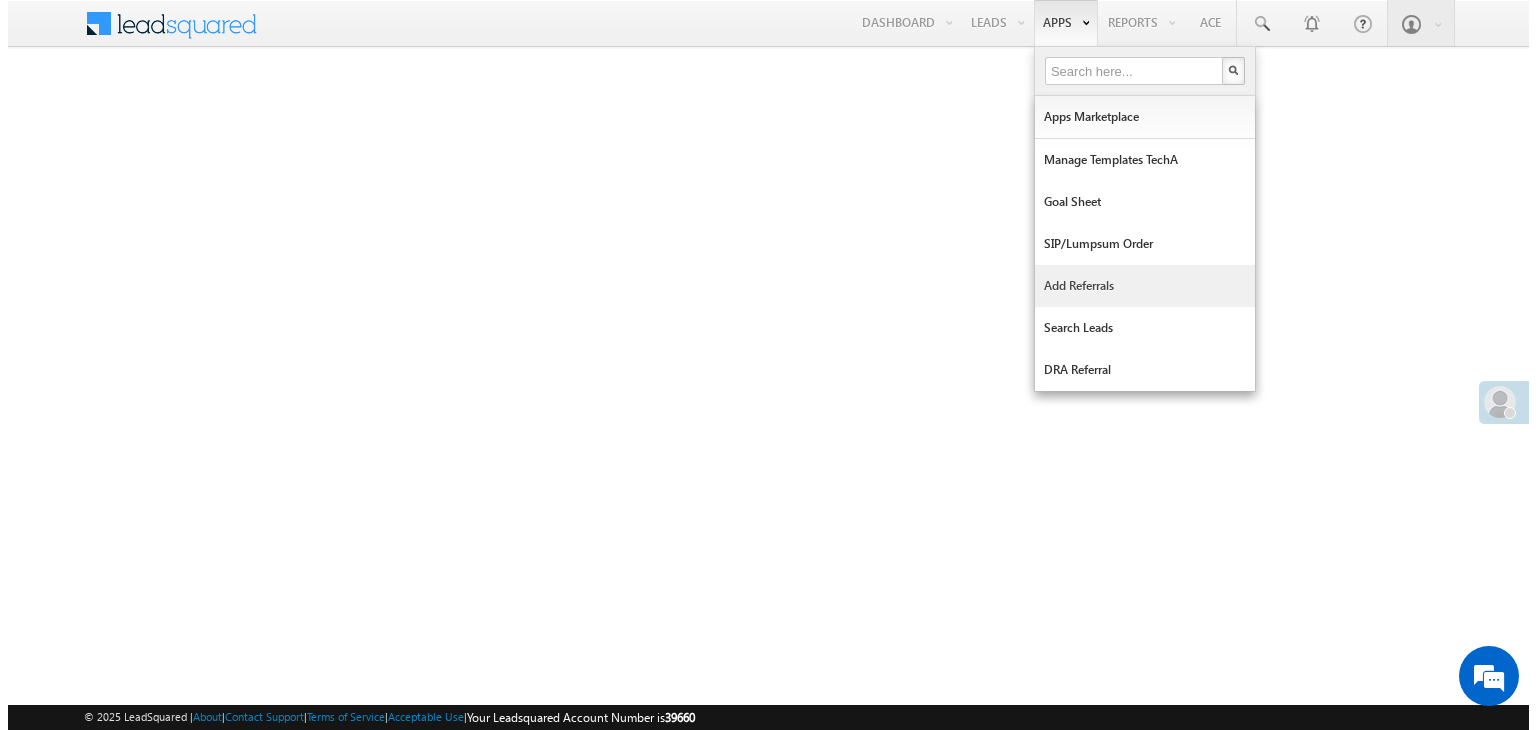 scroll, scrollTop: 0, scrollLeft: 0, axis: both 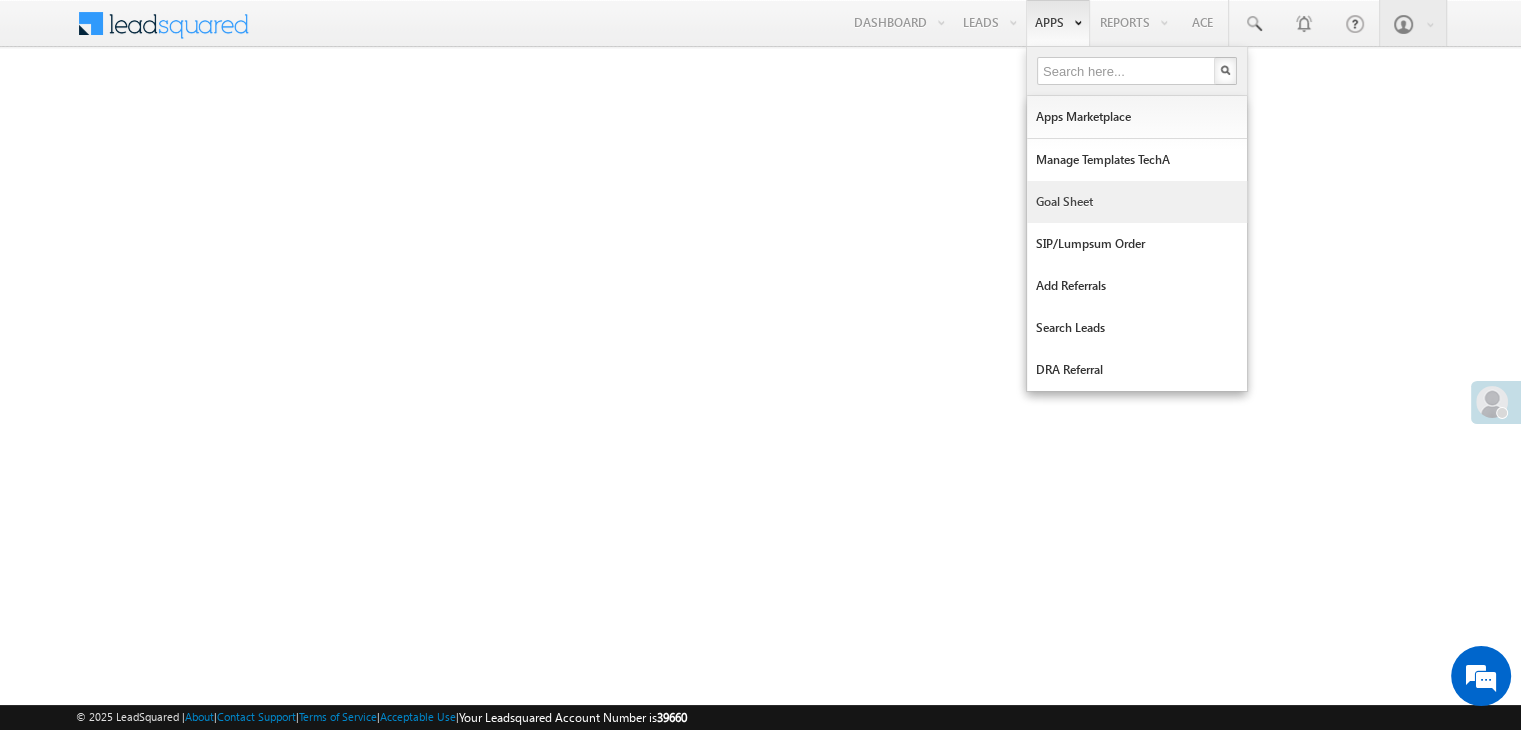 click on "Goal Sheet" at bounding box center (1137, 202) 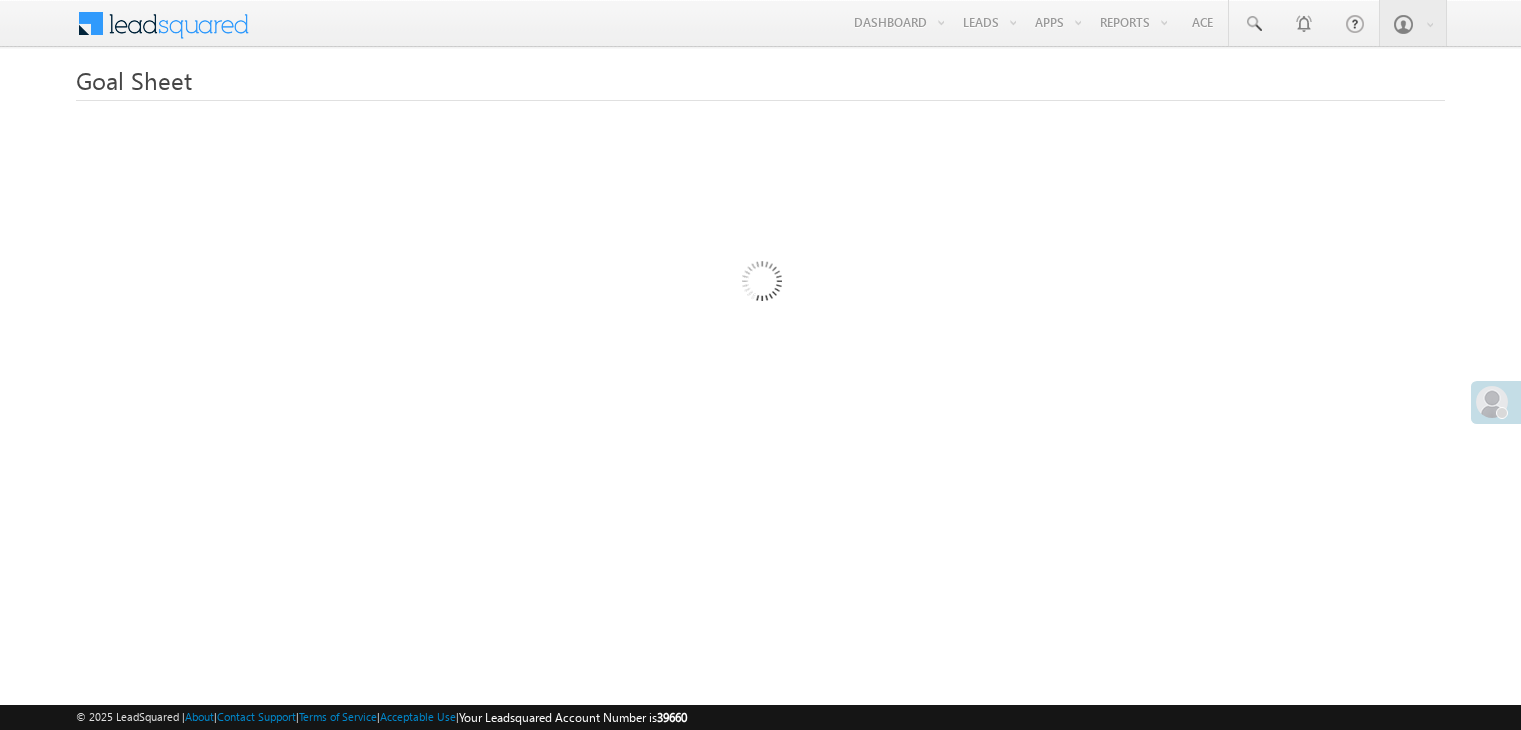 scroll, scrollTop: 0, scrollLeft: 0, axis: both 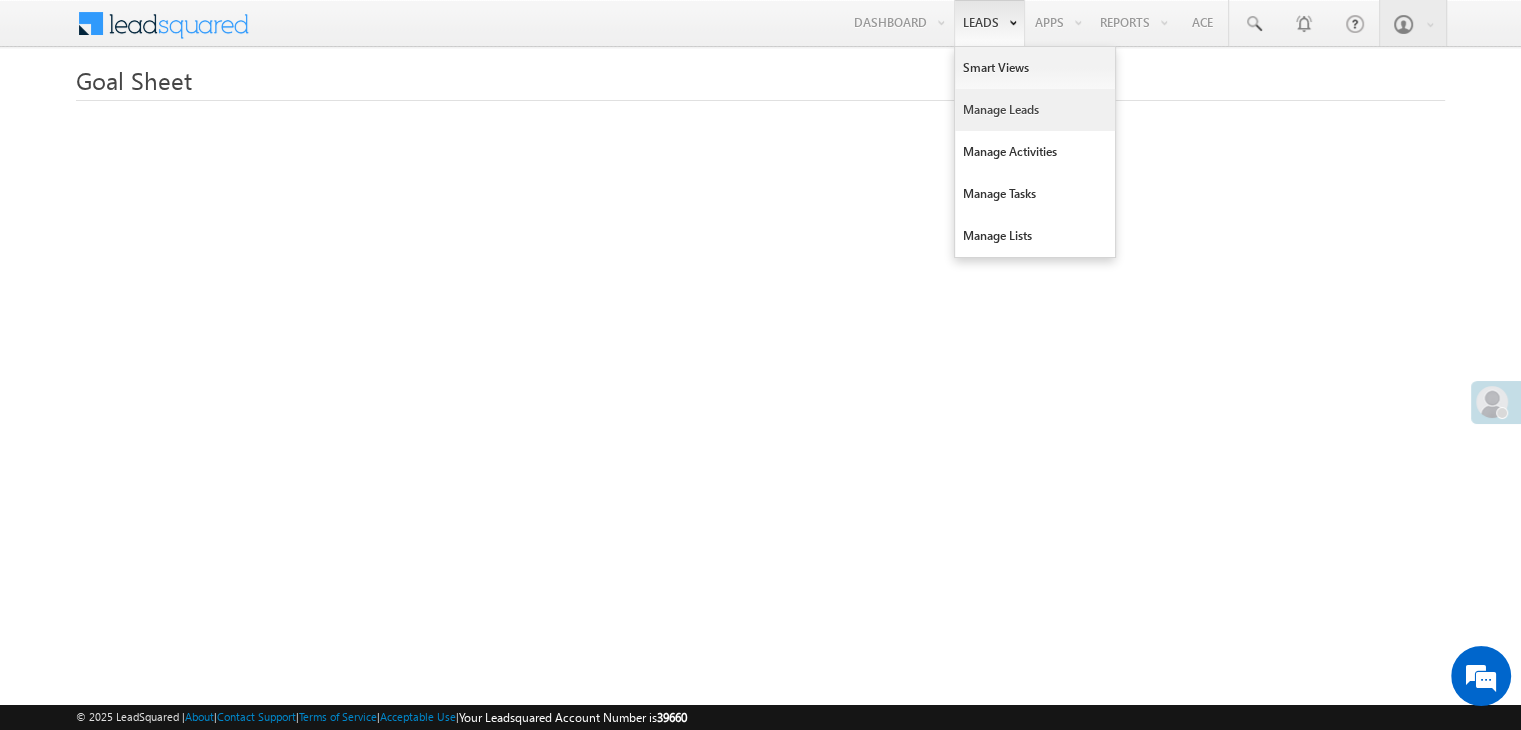 click on "Manage Leads" at bounding box center (1035, 110) 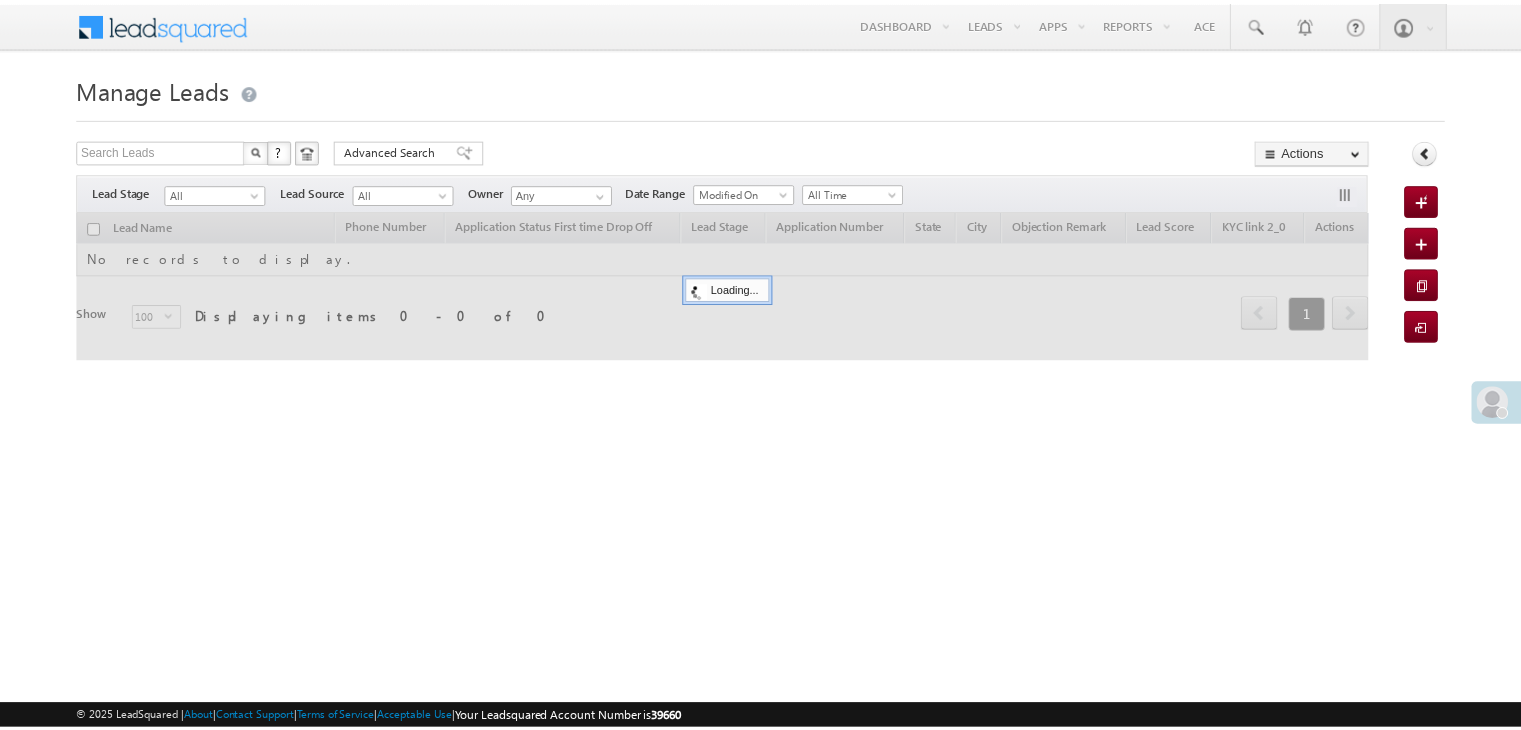 scroll, scrollTop: 0, scrollLeft: 0, axis: both 